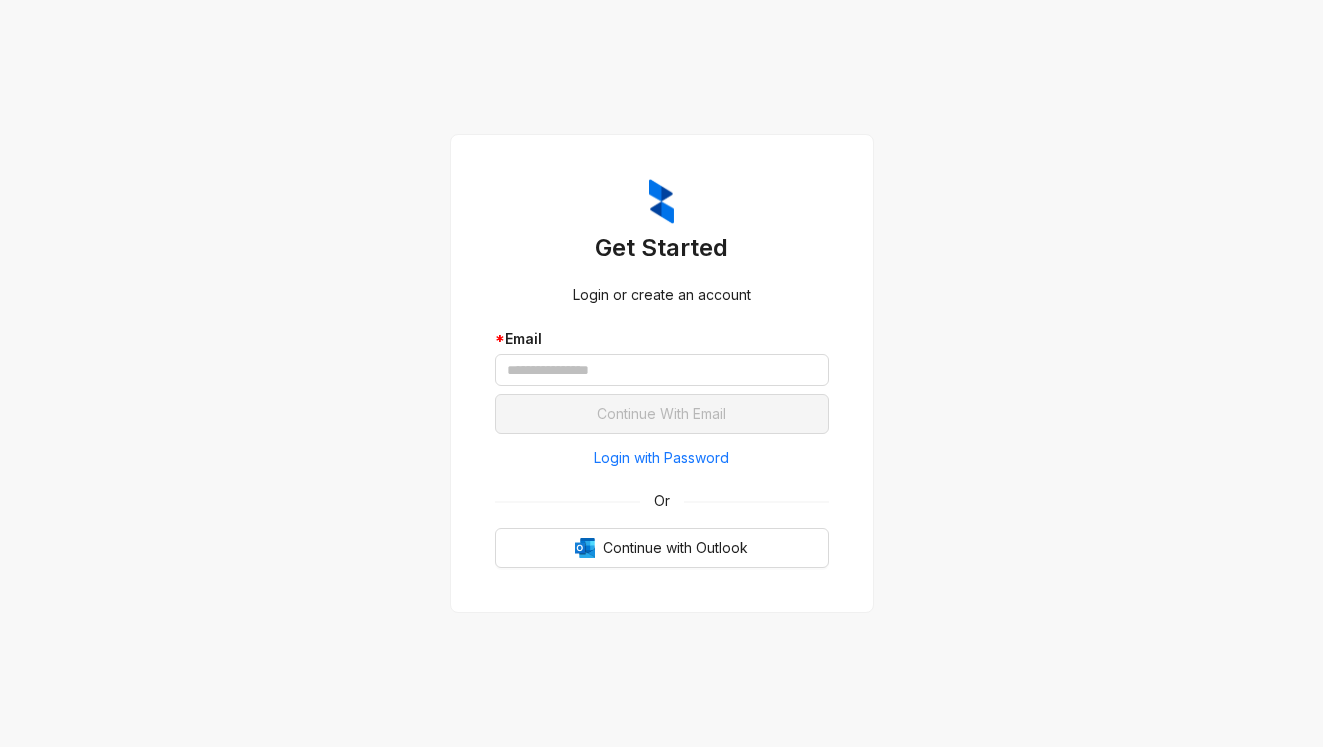 scroll, scrollTop: 0, scrollLeft: 0, axis: both 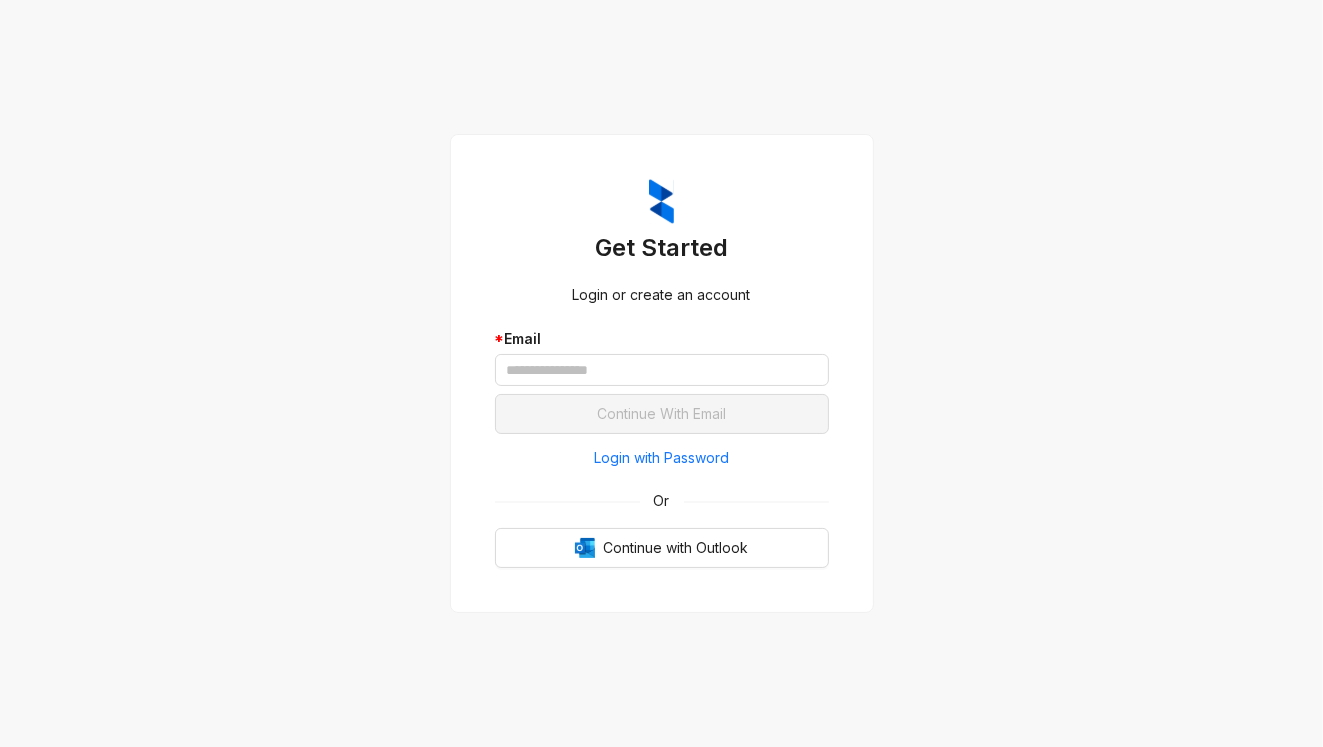 click on "Login with Password" at bounding box center (661, 458) 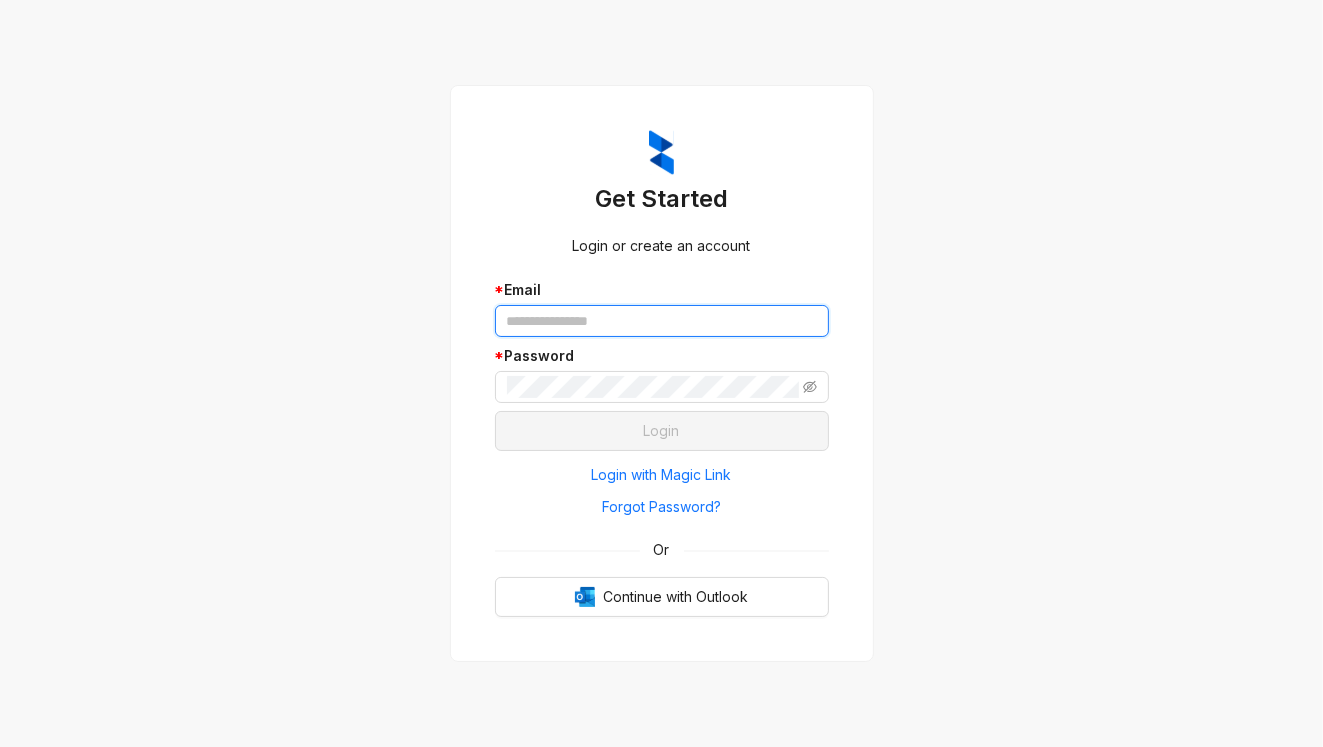 click at bounding box center [662, 321] 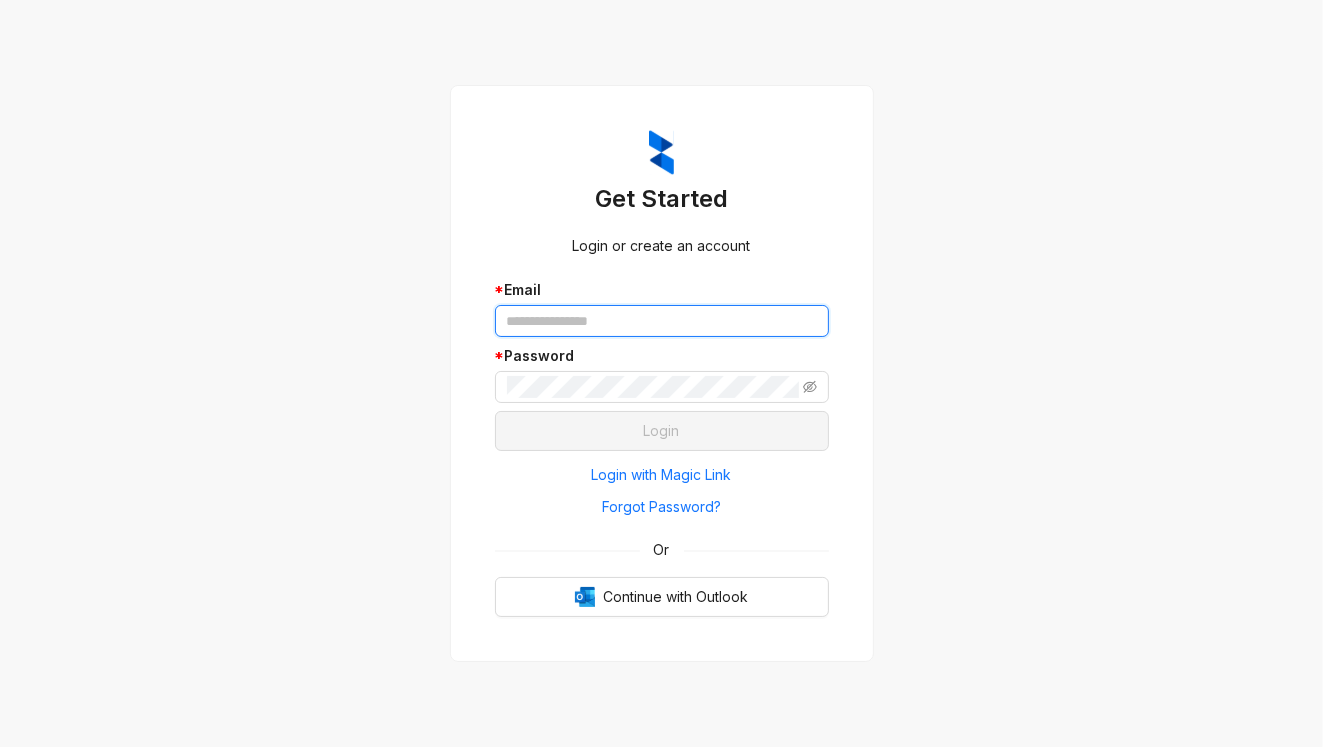 type on "**********" 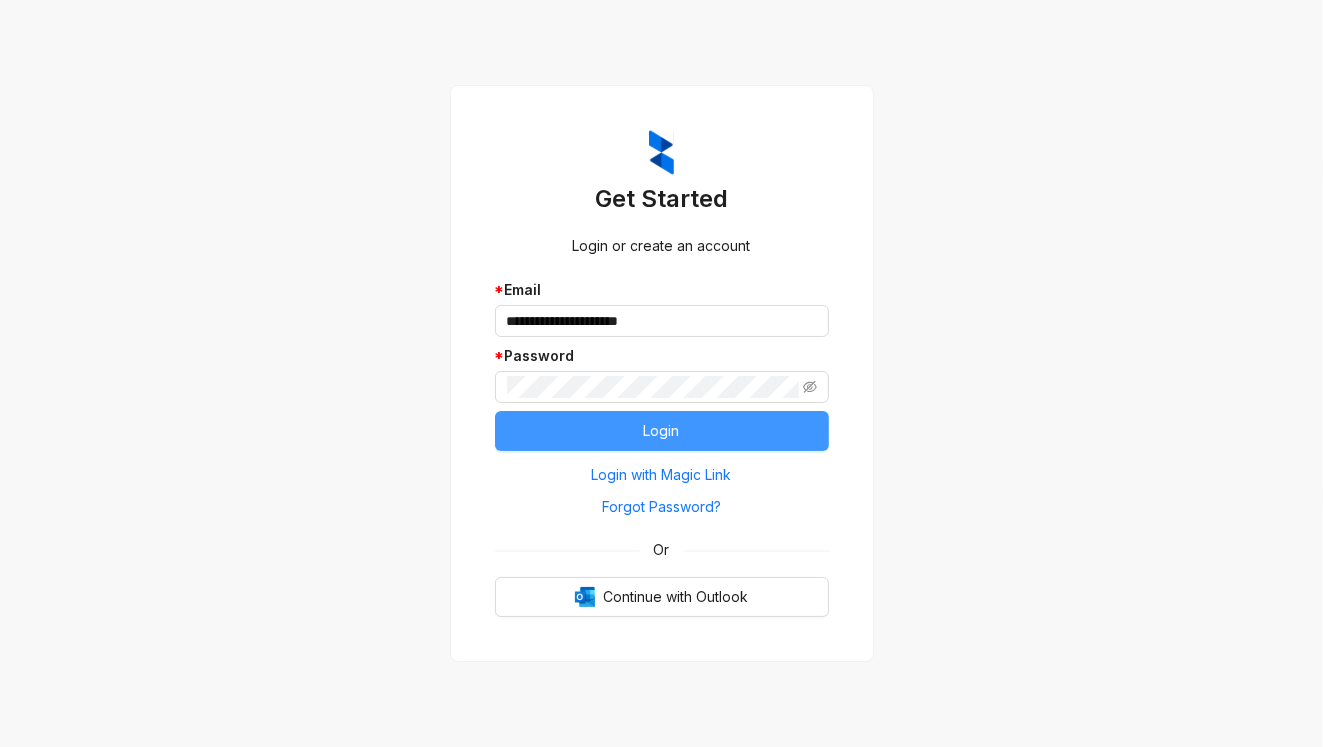 click on "Login" at bounding box center (662, 431) 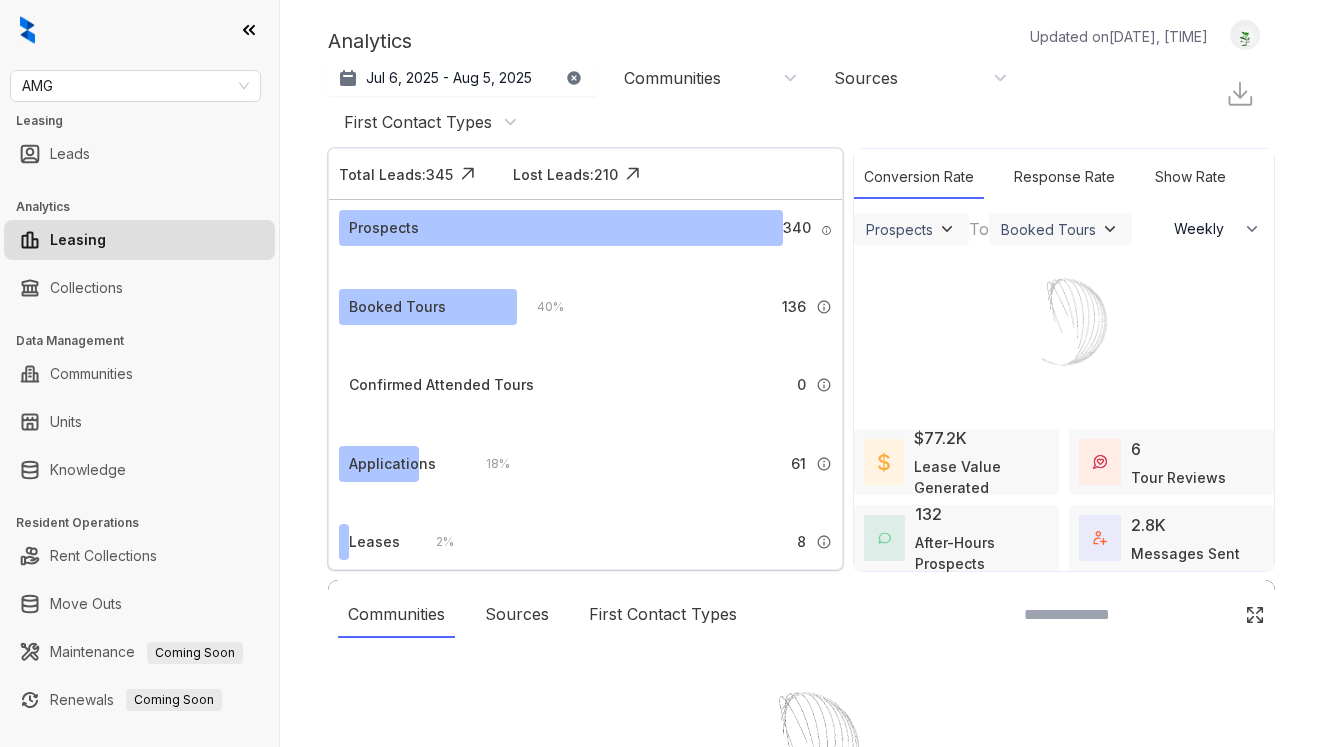select on "******" 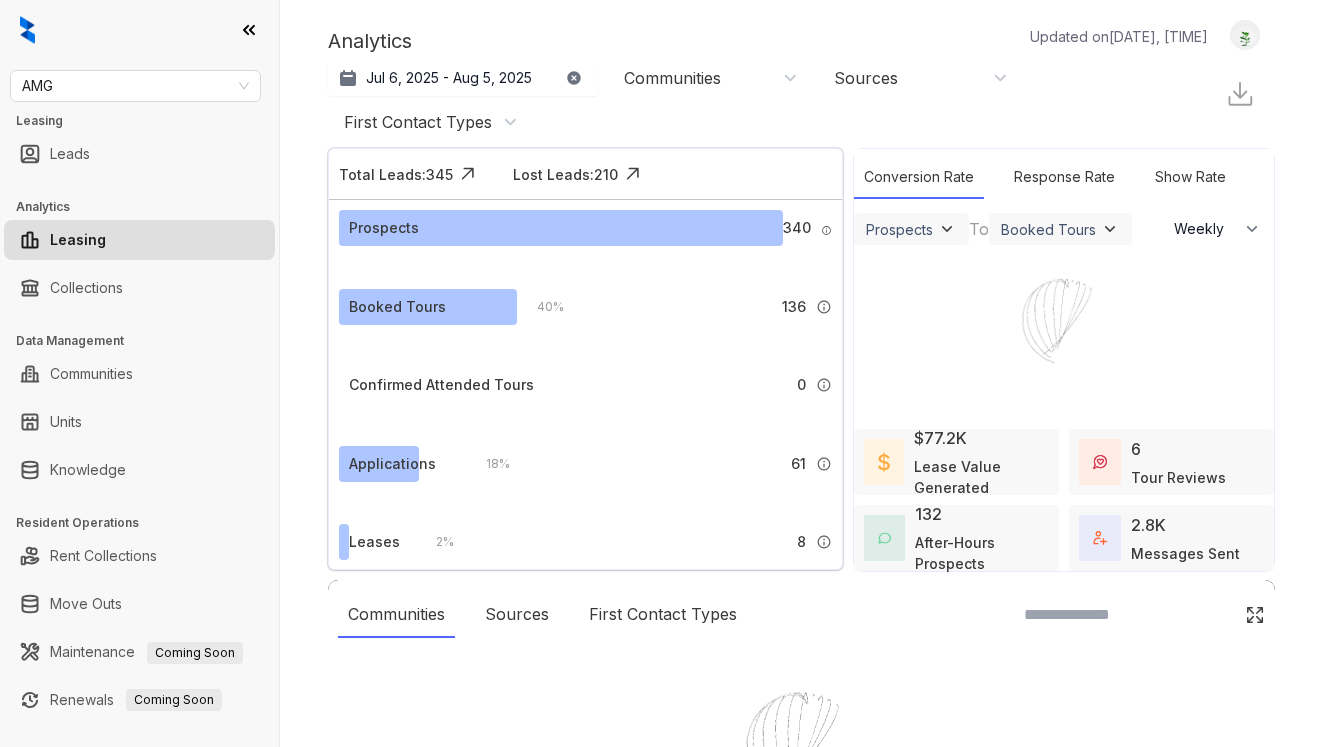 scroll, scrollTop: 0, scrollLeft: 0, axis: both 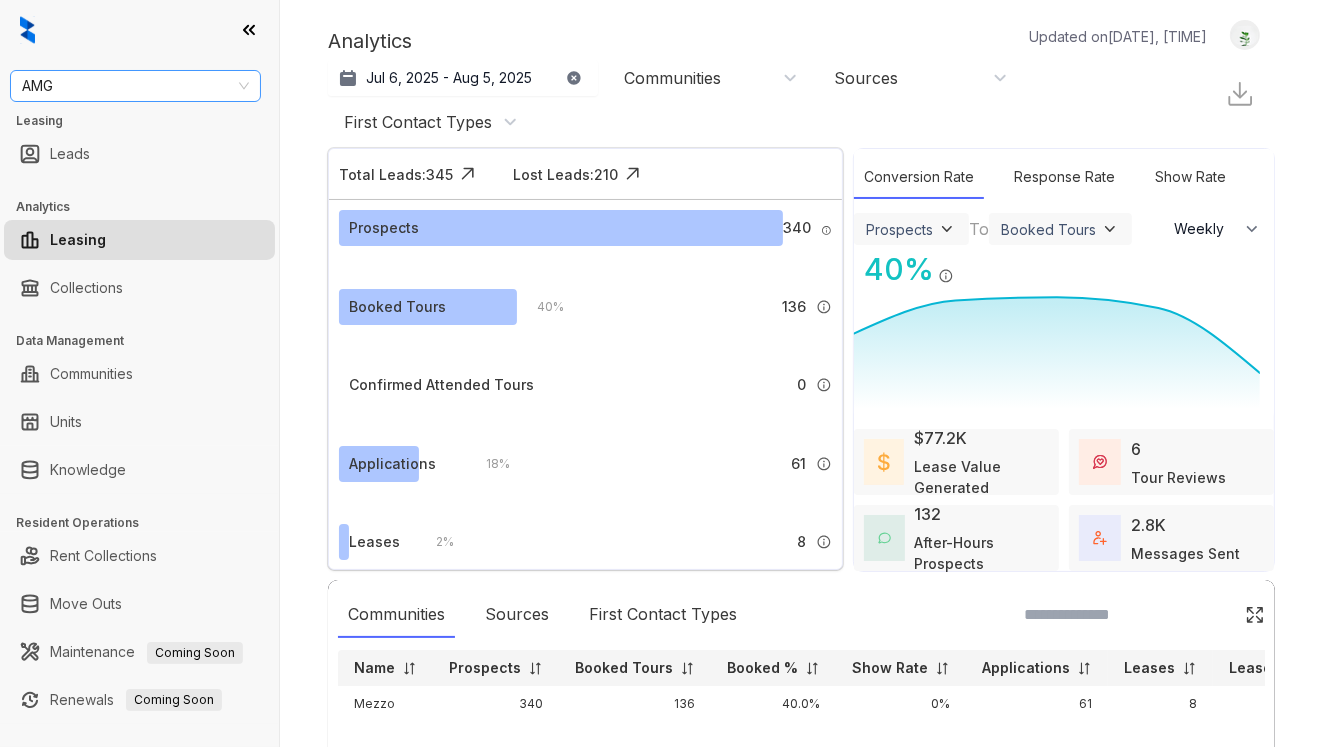 click on "AMG" at bounding box center [135, 86] 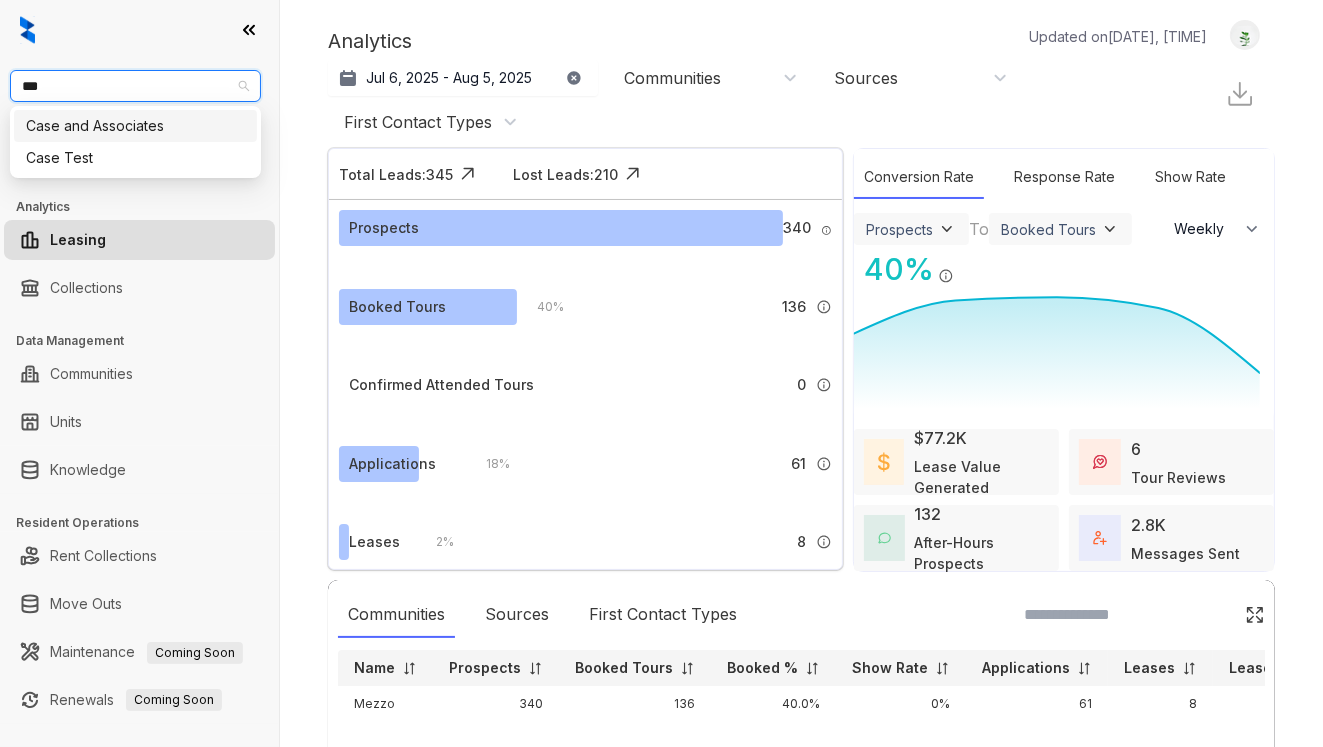 type on "****" 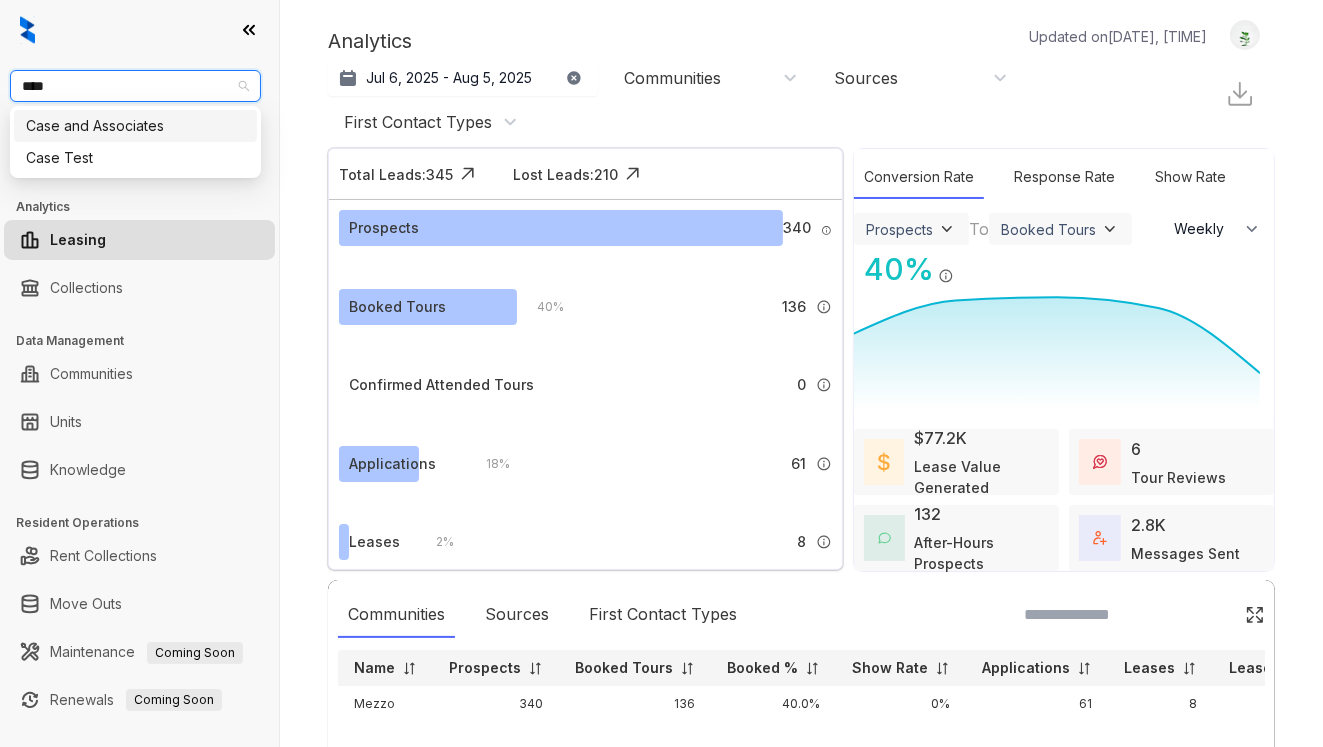 click on "Case and Associates" at bounding box center [135, 126] 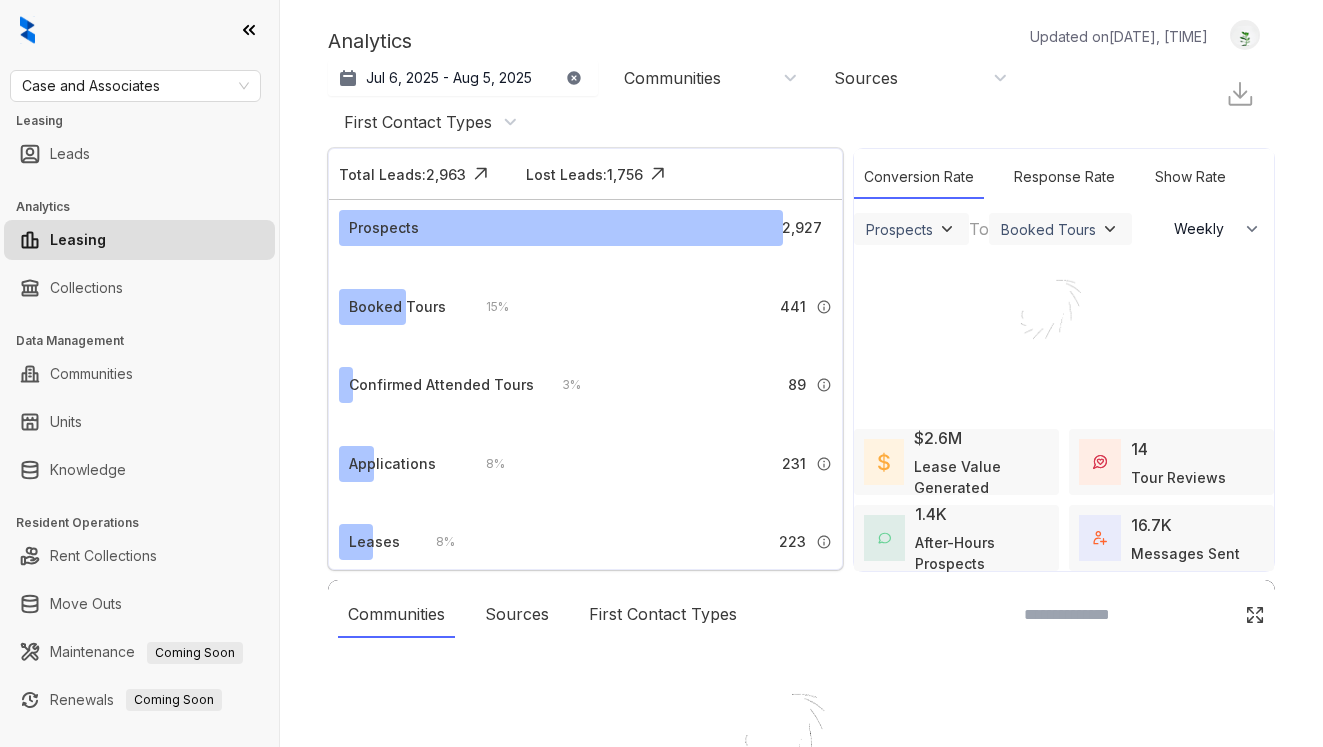 select on "******" 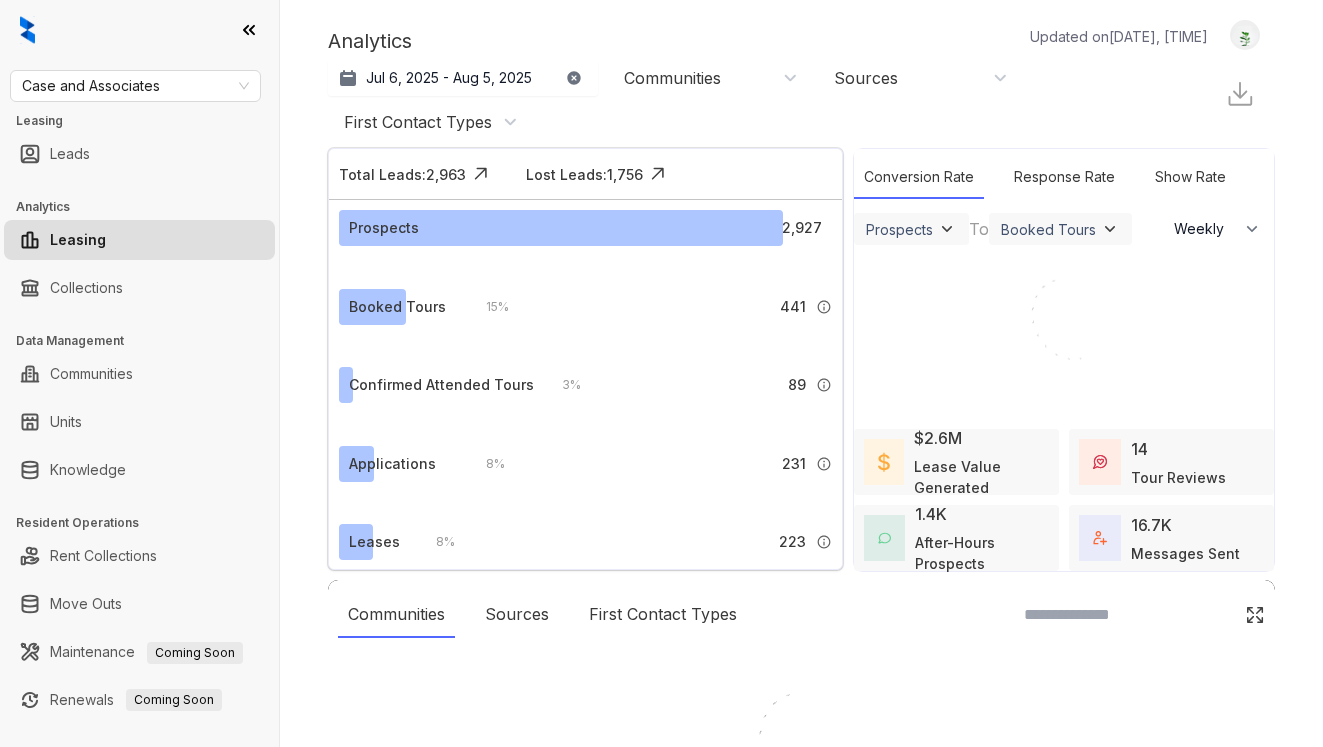 scroll, scrollTop: 0, scrollLeft: 0, axis: both 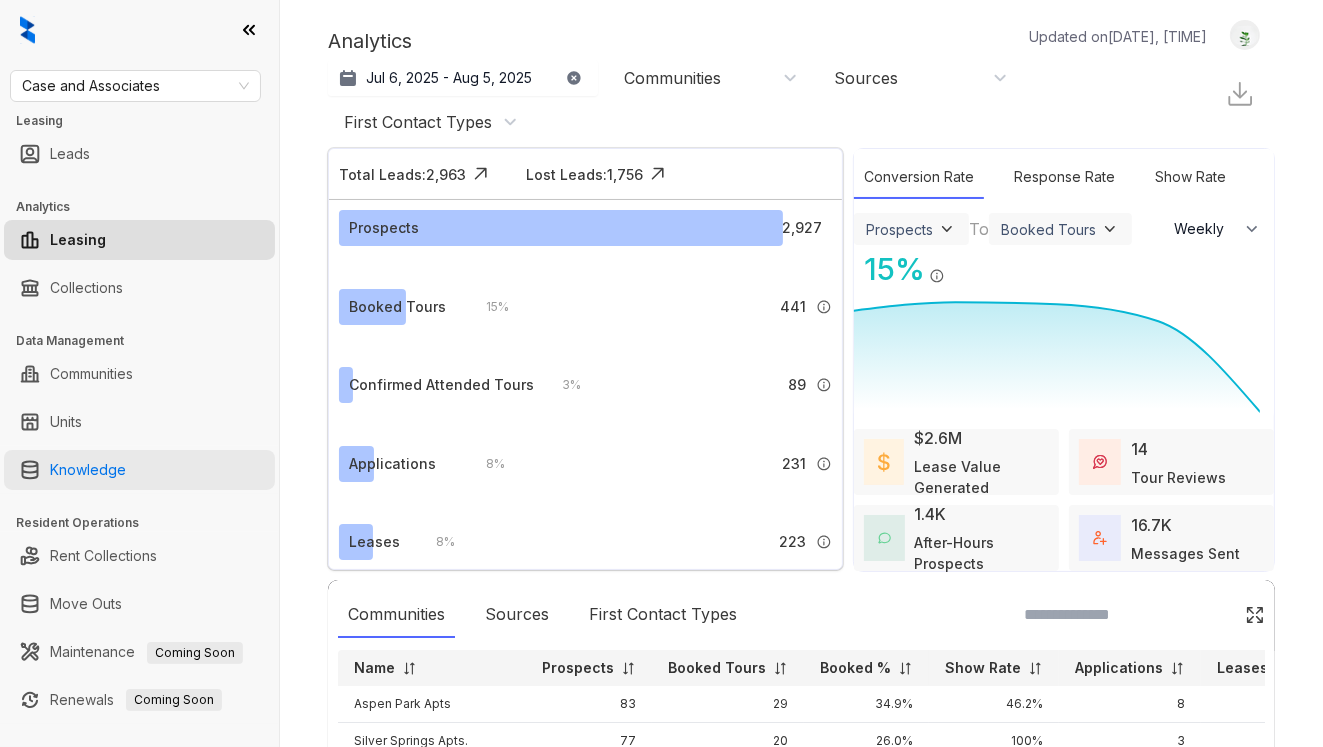 click on "Knowledge" at bounding box center [88, 470] 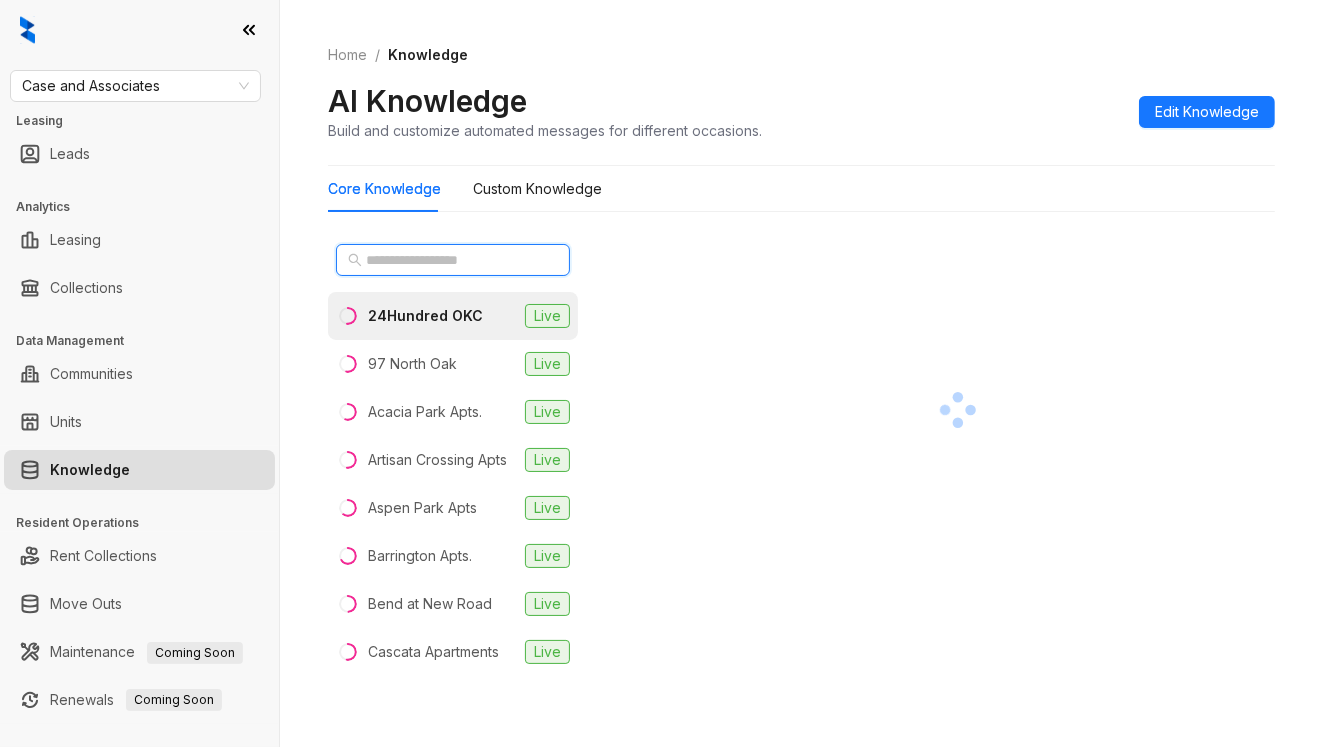 click at bounding box center [454, 260] 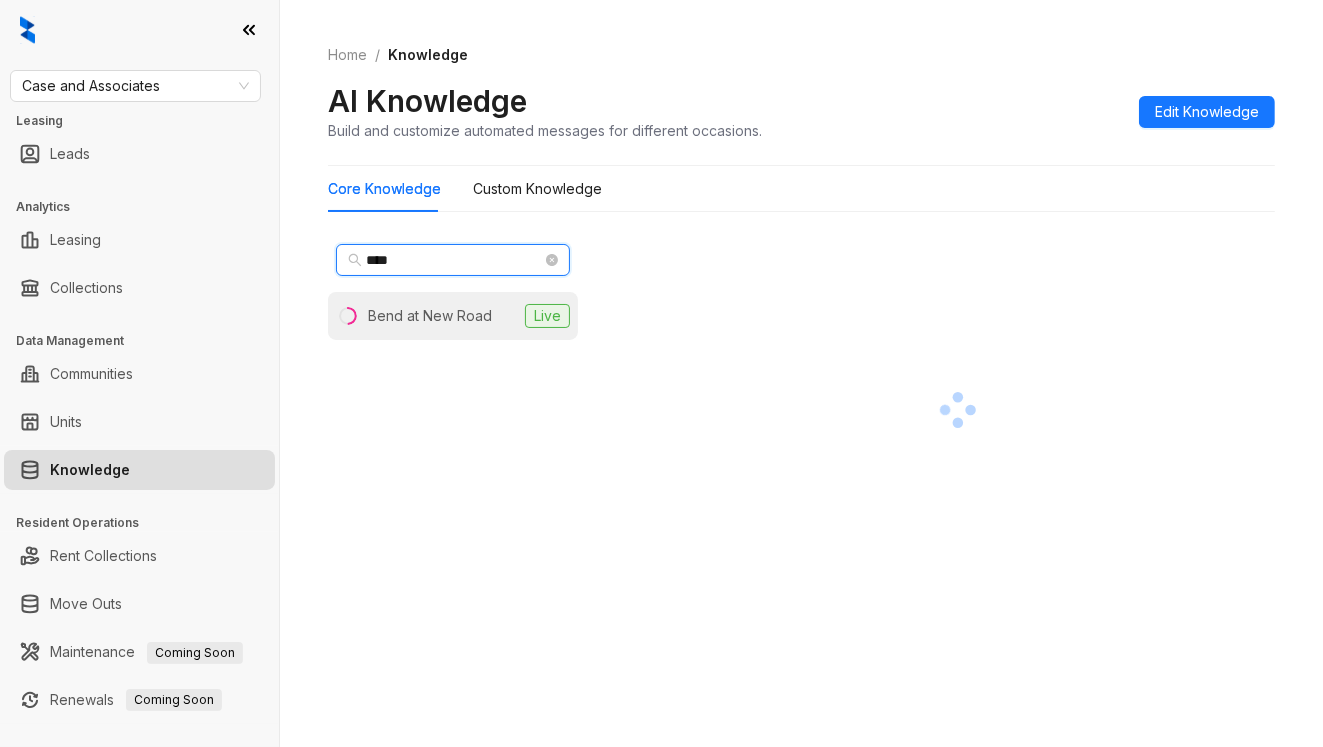 type on "****" 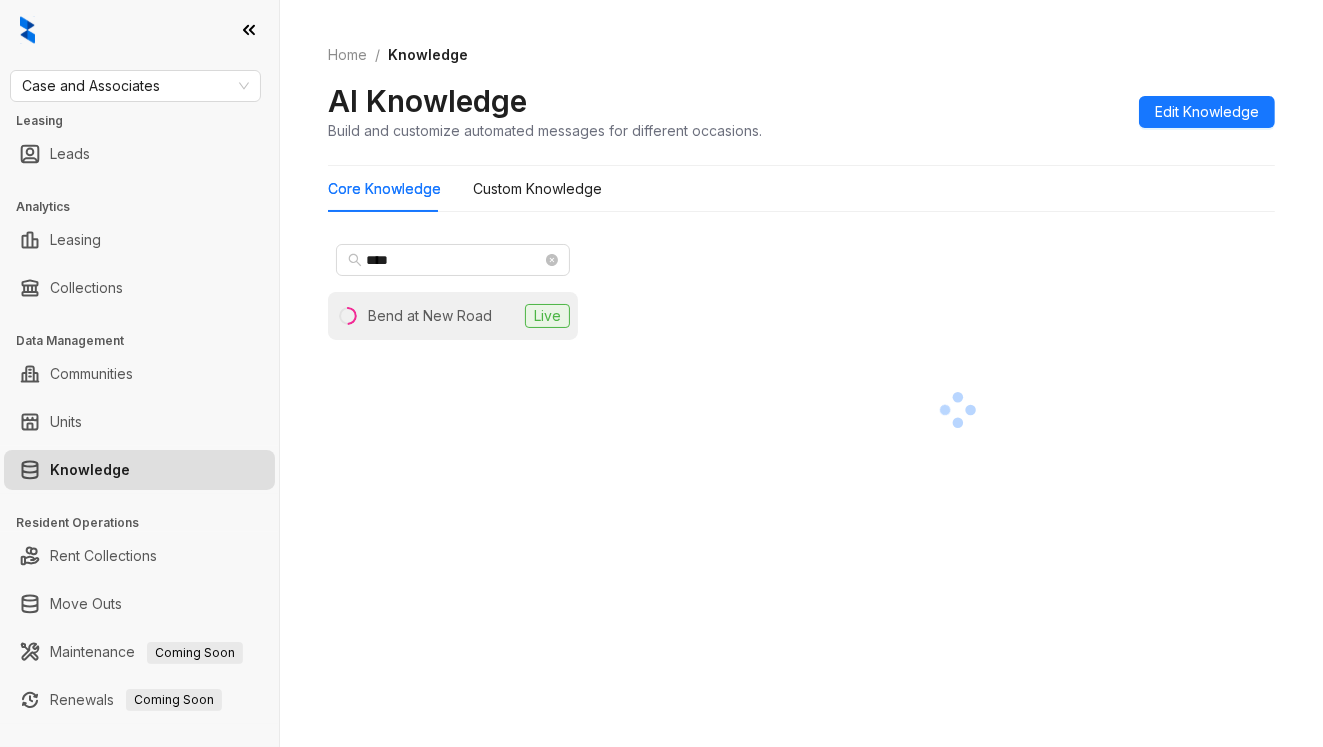 click on "Bend at New Road" at bounding box center (430, 316) 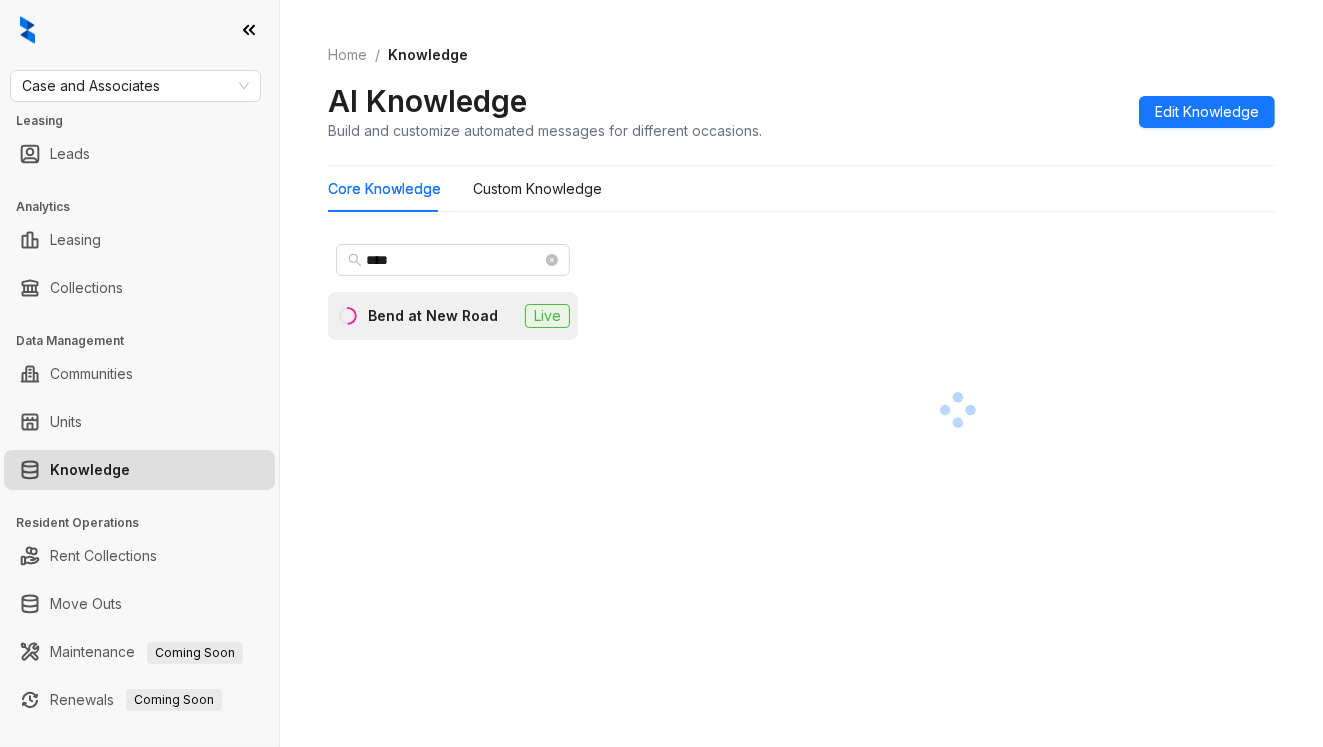 click at bounding box center (957, 409) 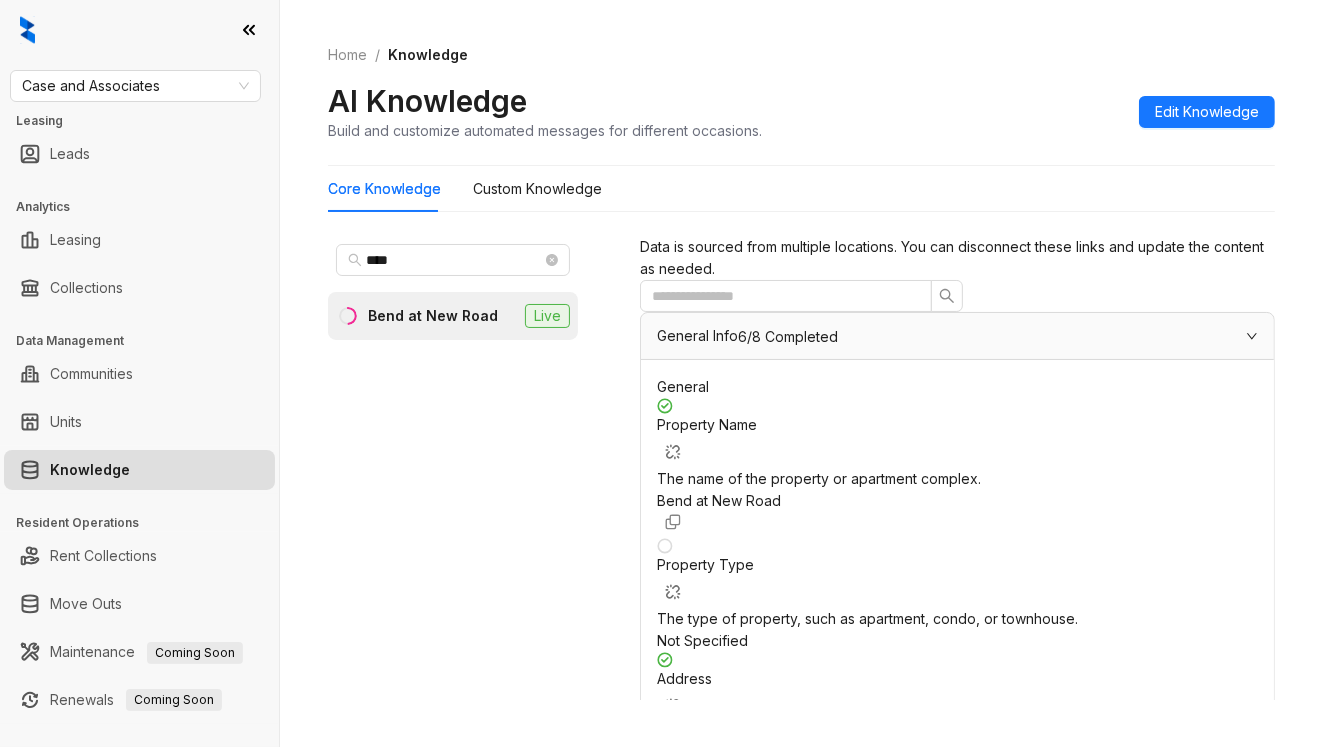 scroll, scrollTop: 0, scrollLeft: 0, axis: both 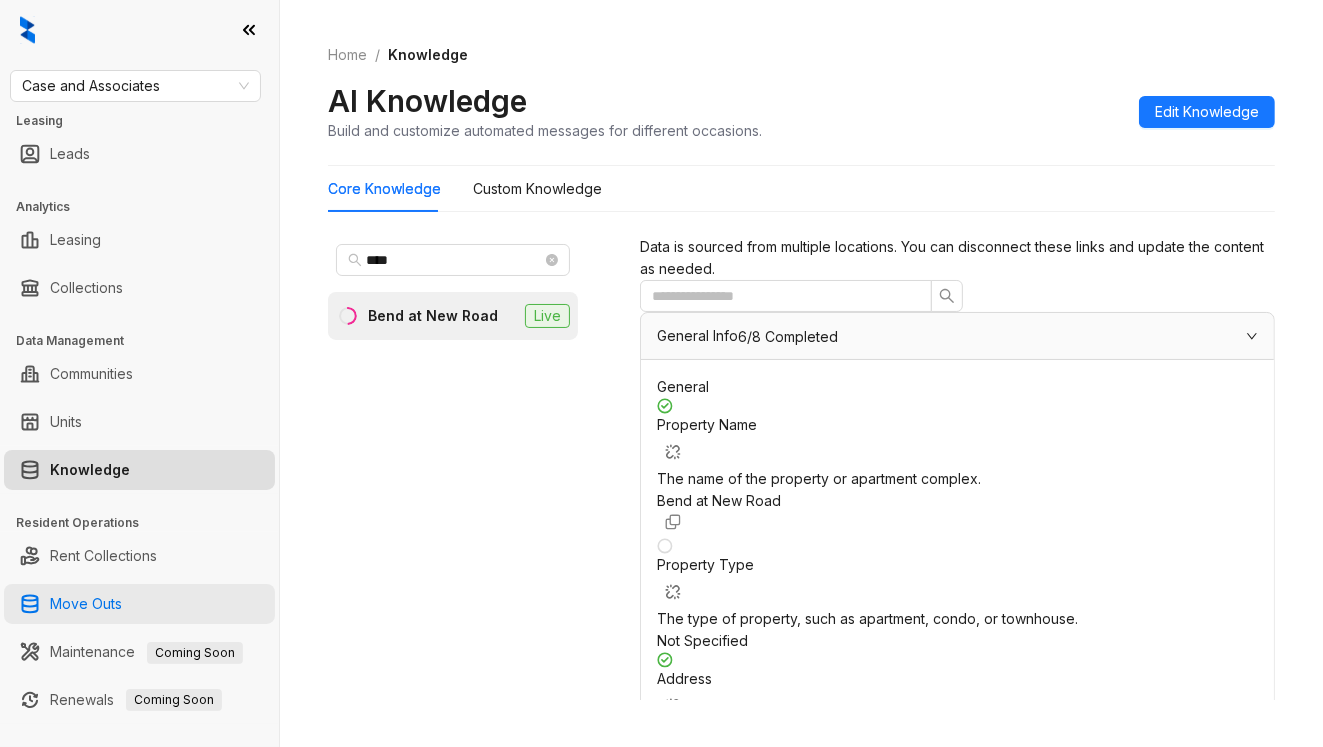 copy on "offer 3-12 month lease terms!" 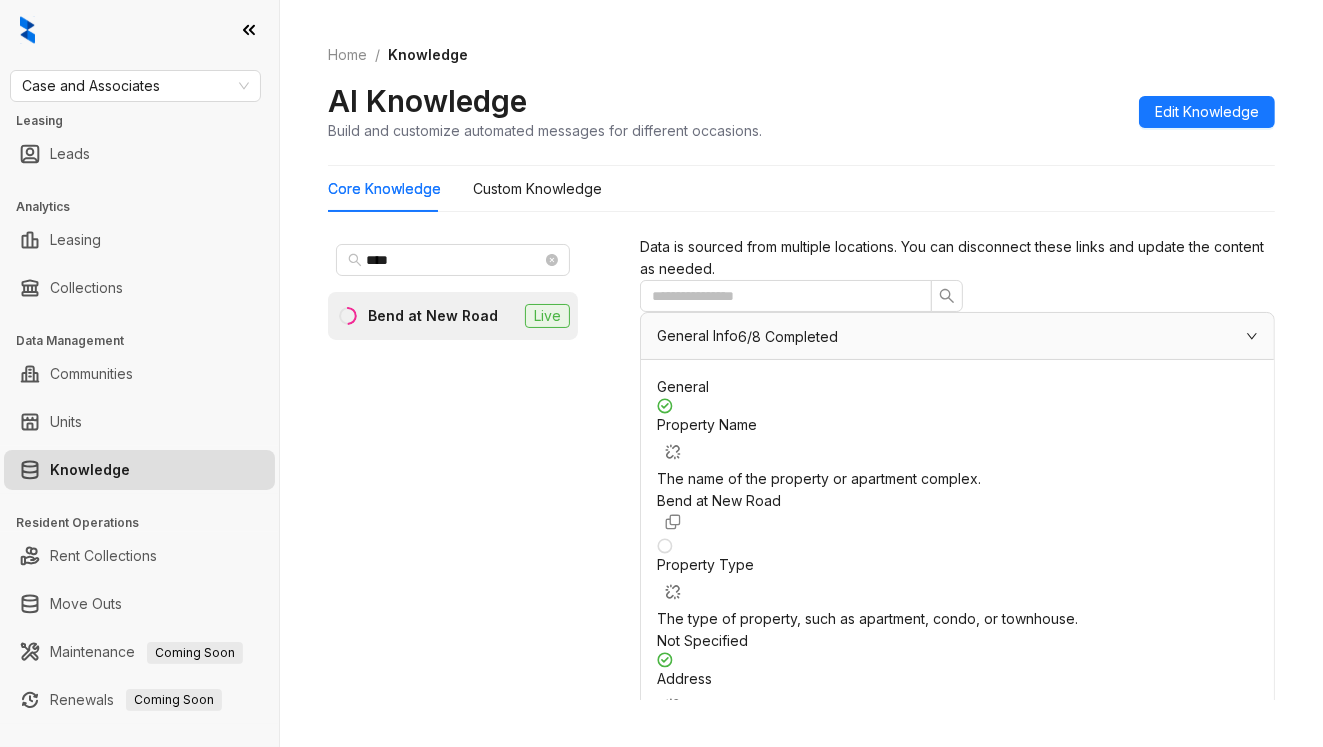 scroll, scrollTop: 235, scrollLeft: 0, axis: vertical 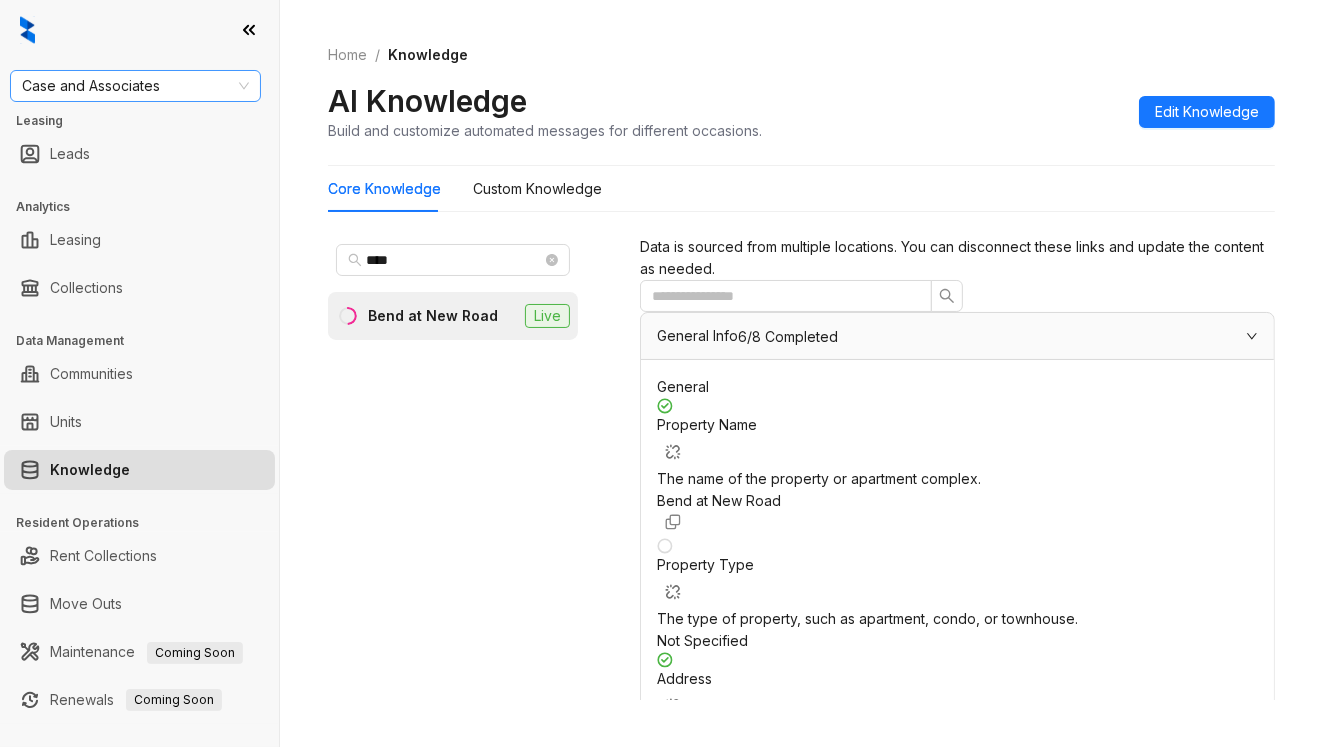 click on "Case and Associates" at bounding box center [135, 86] 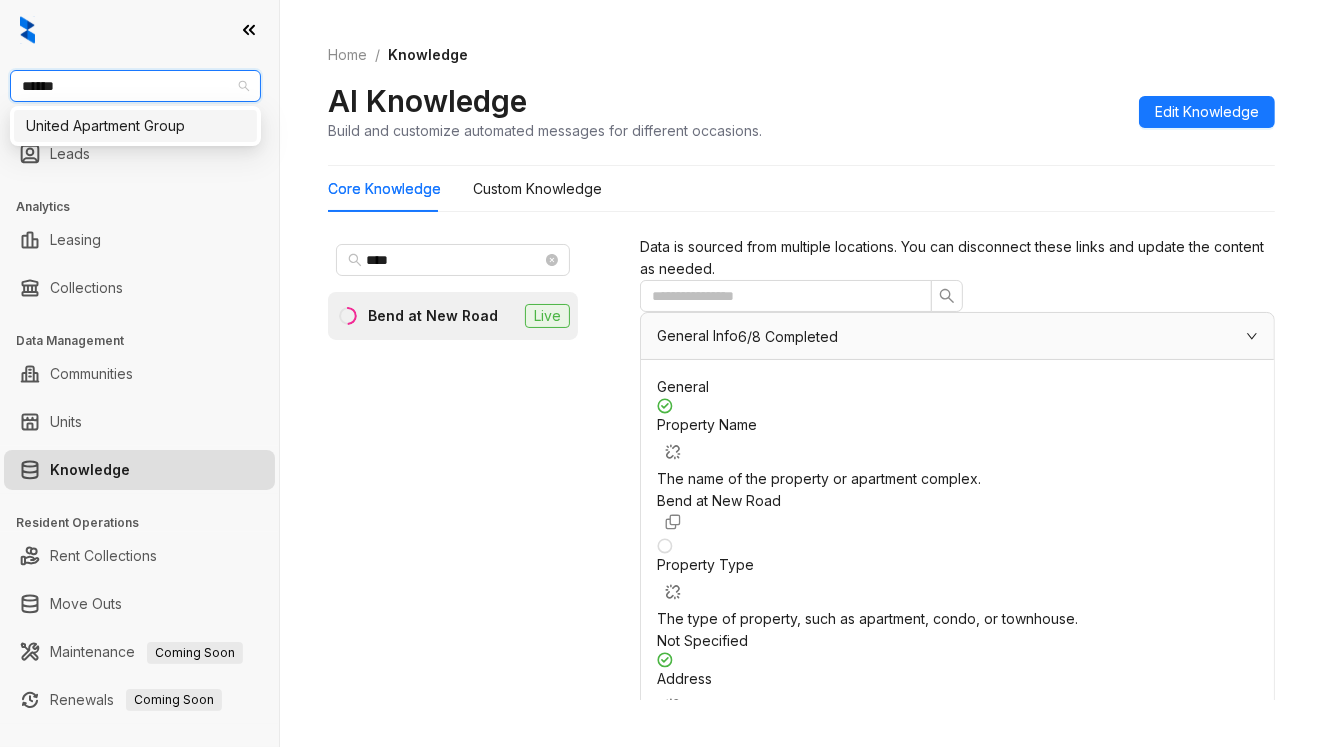 type on "******" 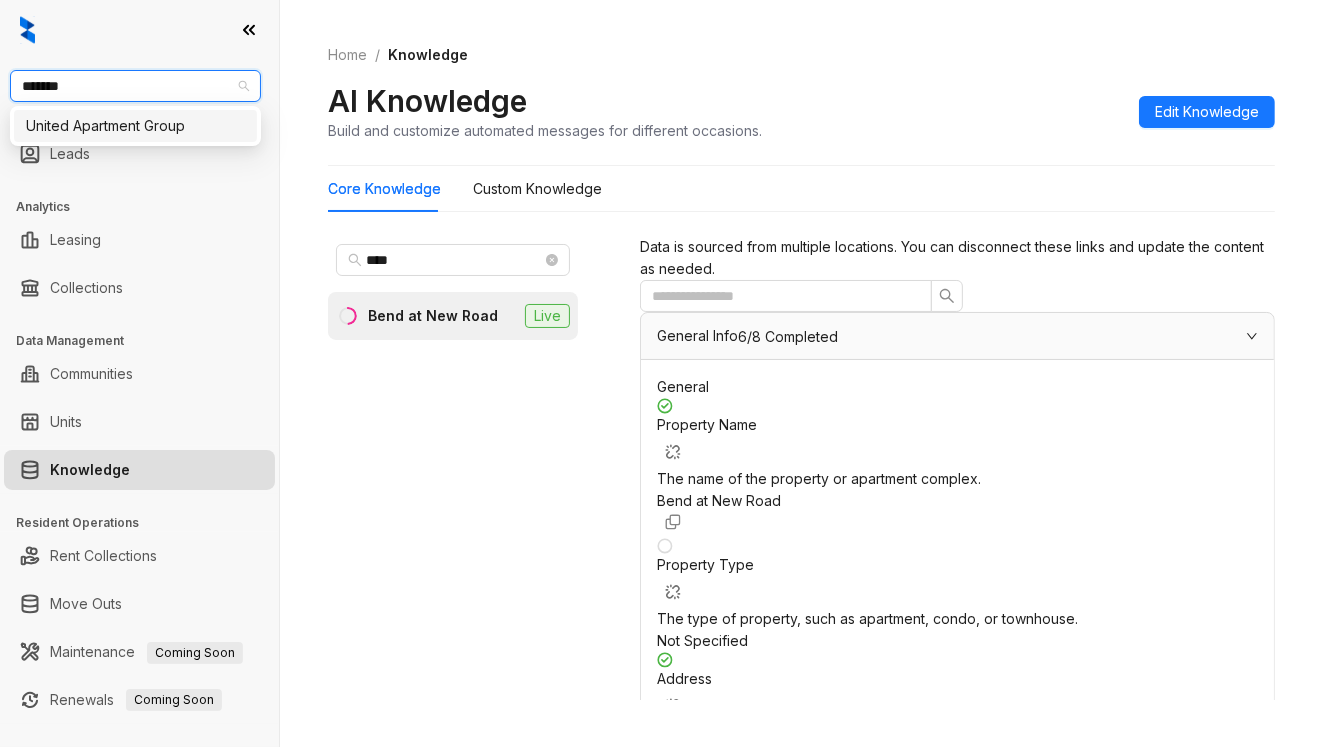 click on "United Apartment Group" at bounding box center (135, 126) 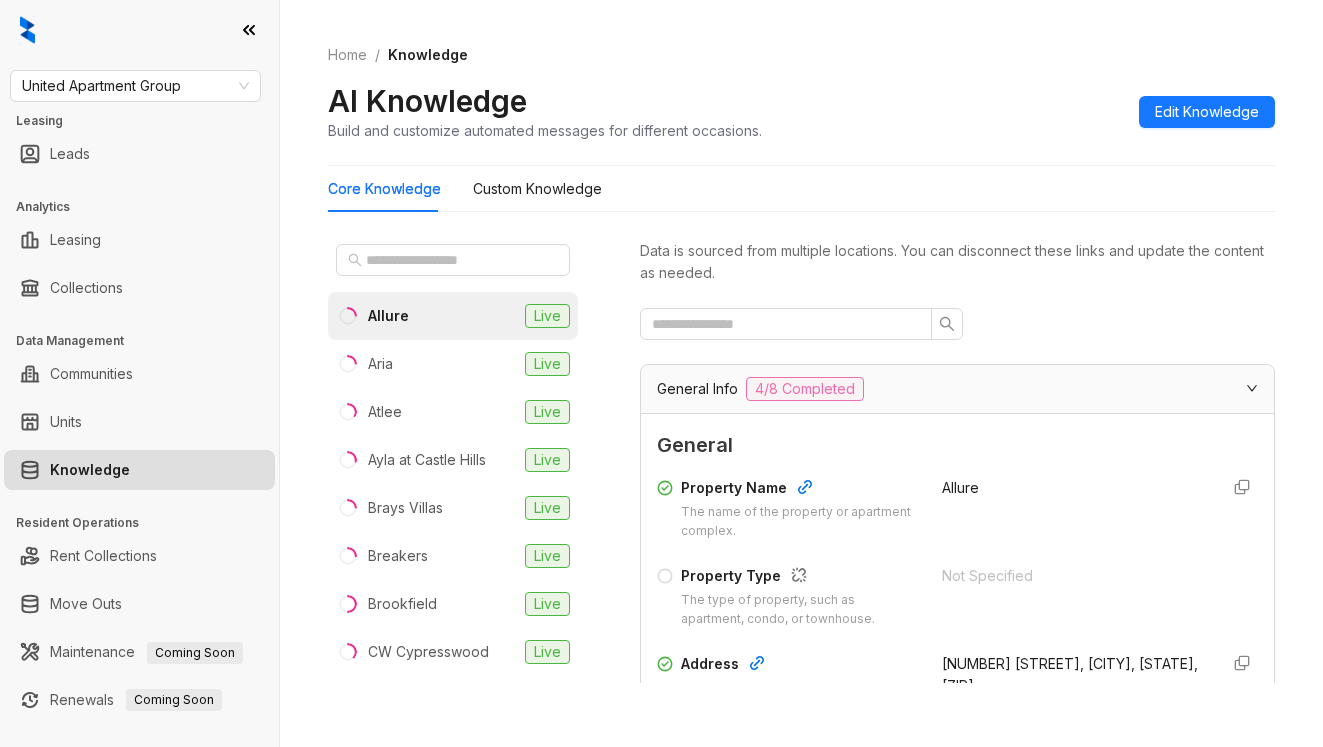 scroll, scrollTop: 0, scrollLeft: 0, axis: both 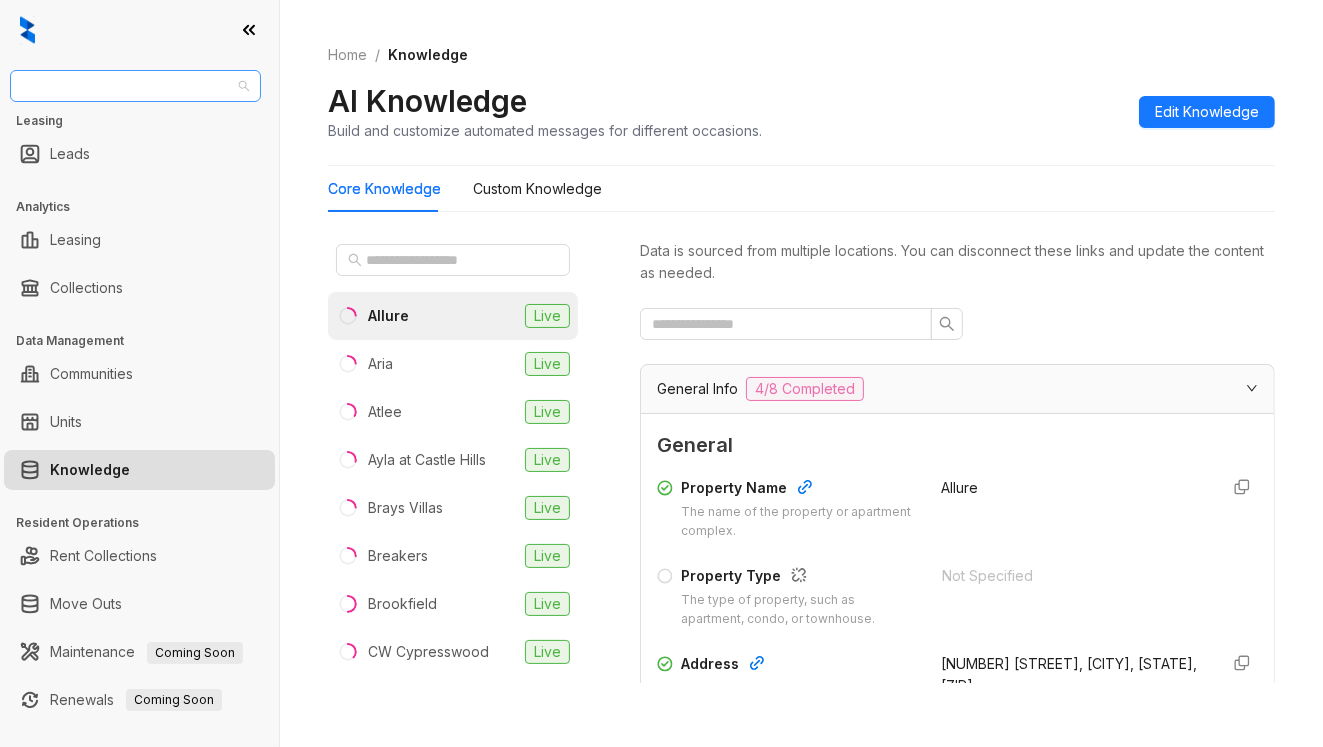 click on "United Apartment Group" at bounding box center (135, 86) 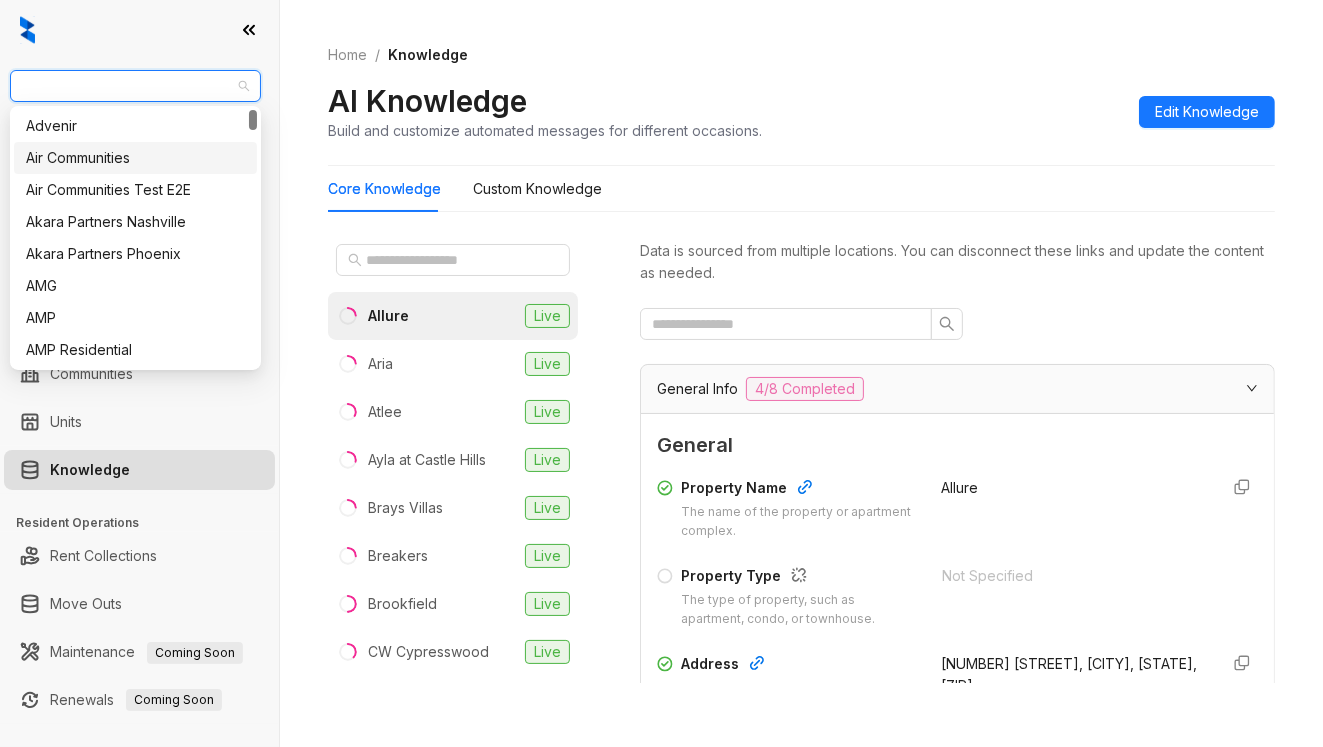 scroll, scrollTop: 100, scrollLeft: 0, axis: vertical 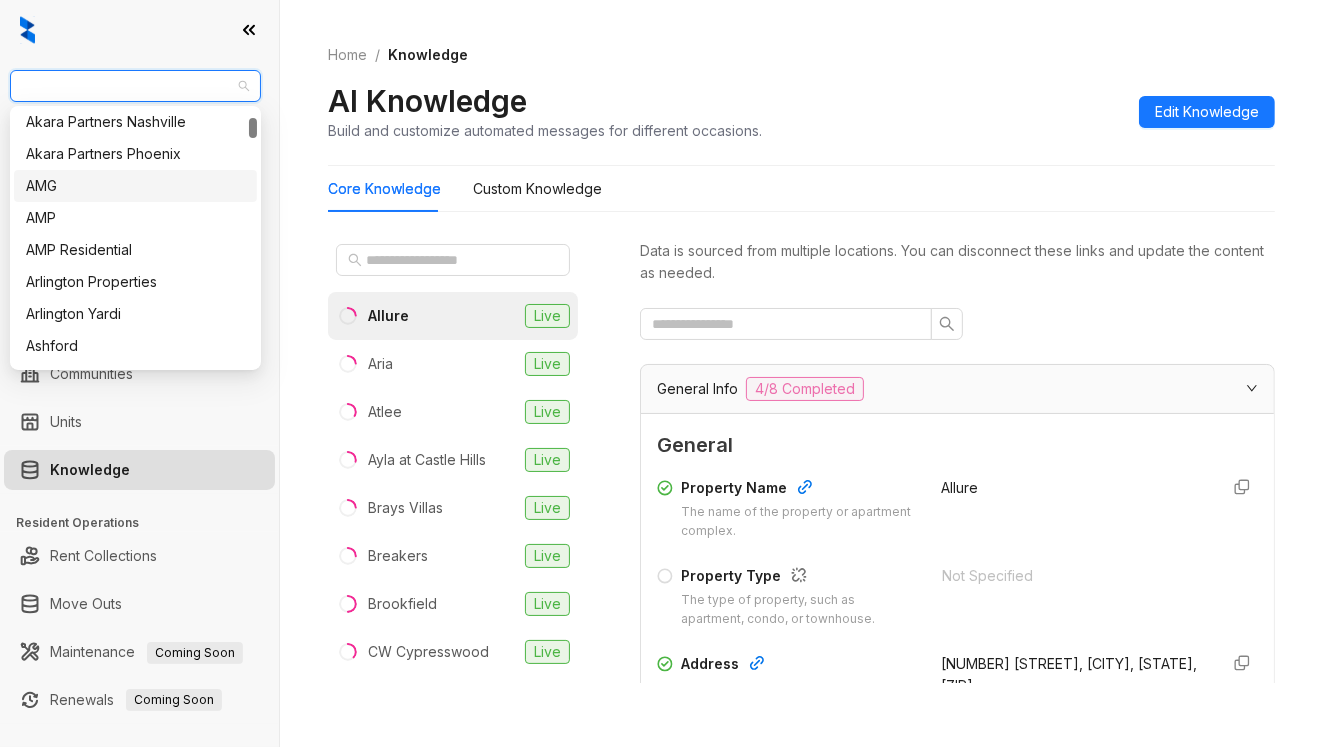 click on "AMG" at bounding box center [135, 186] 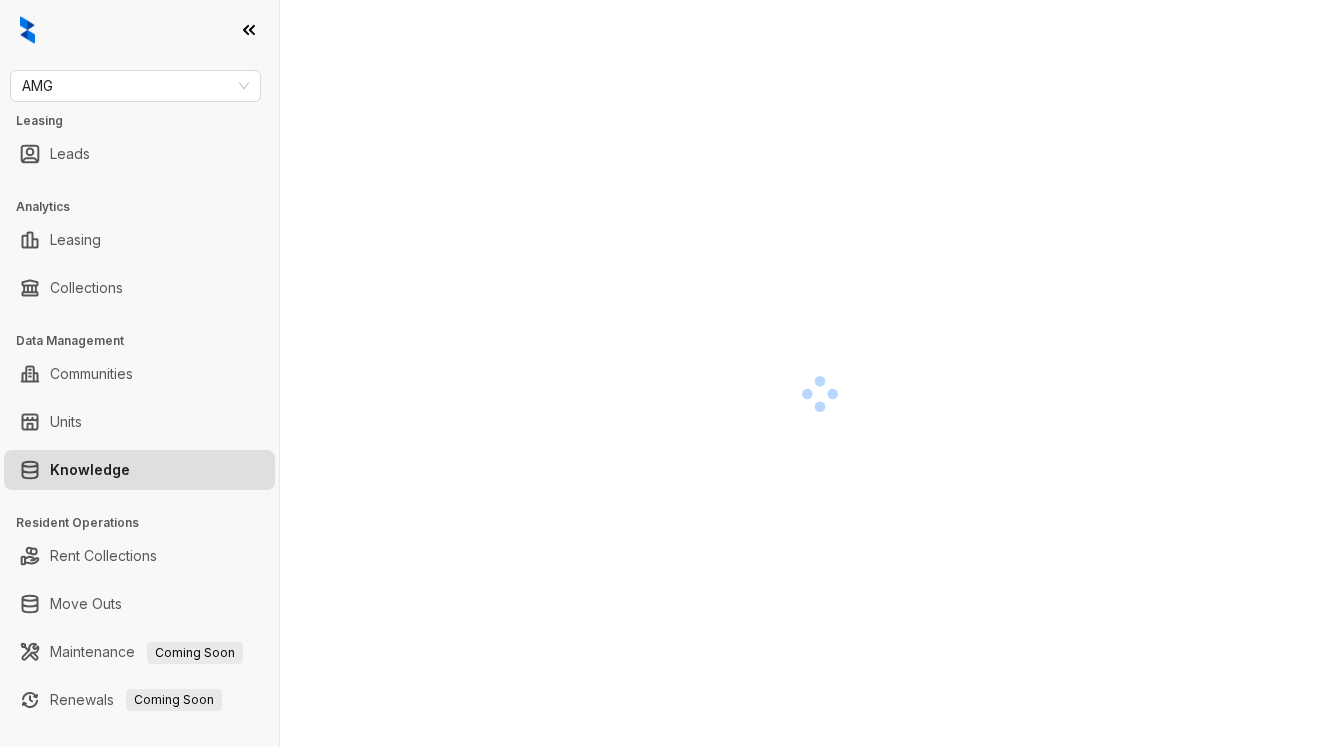 scroll, scrollTop: 0, scrollLeft: 0, axis: both 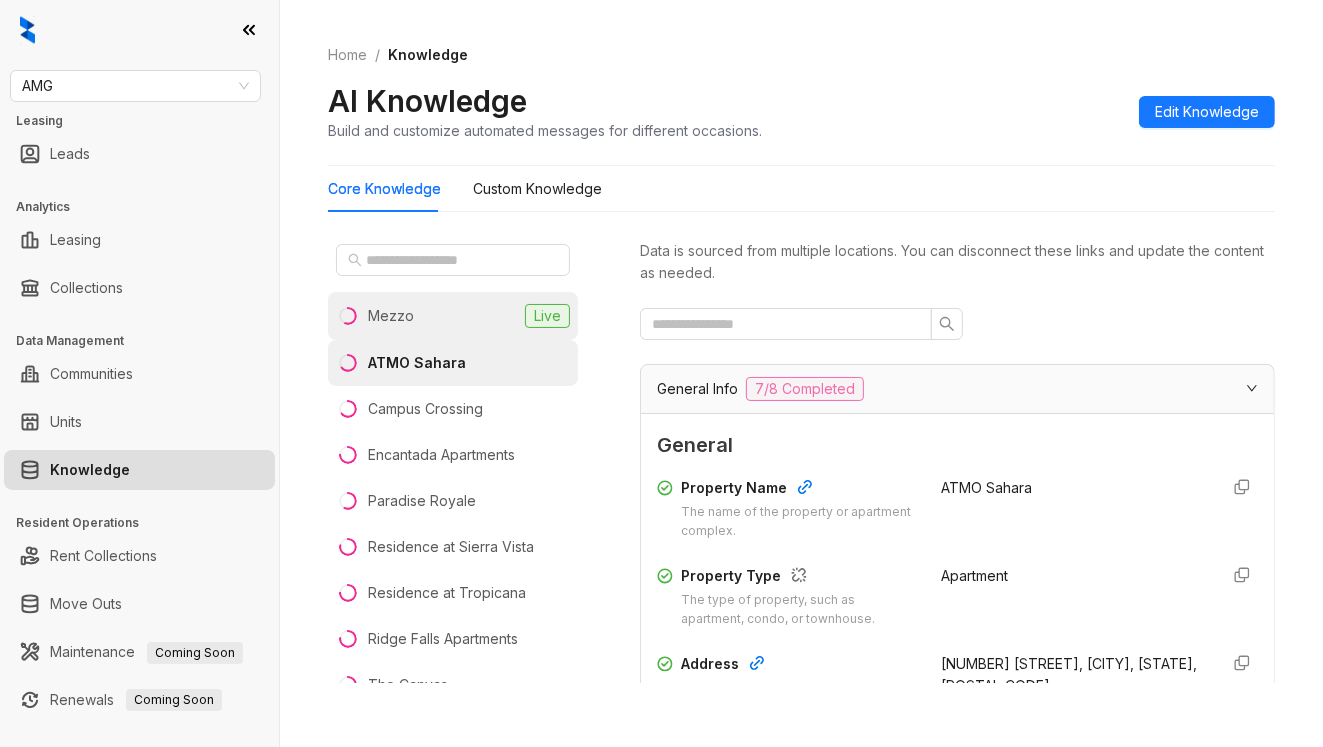 click on "Mezzo Live" at bounding box center (453, 316) 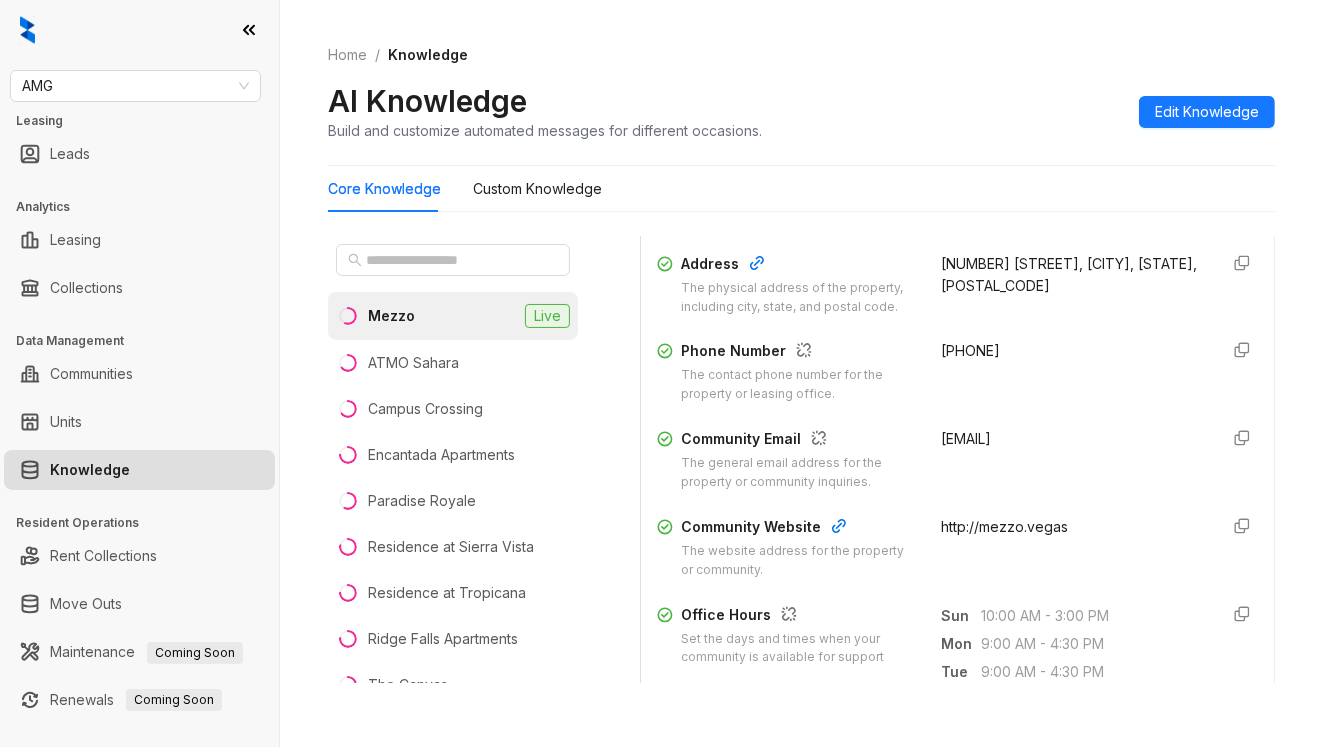 scroll, scrollTop: 333, scrollLeft: 0, axis: vertical 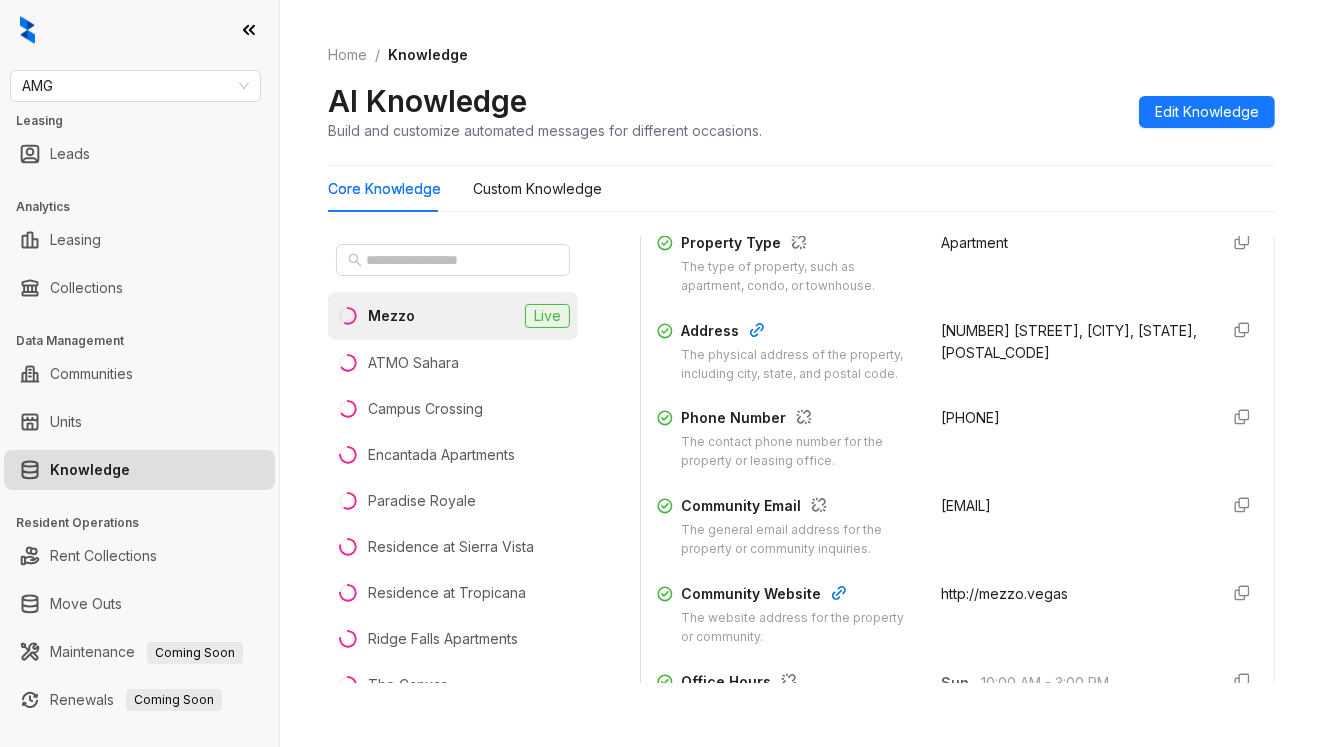 drag, startPoint x: 920, startPoint y: 419, endPoint x: 982, endPoint y: 420, distance: 62.008064 